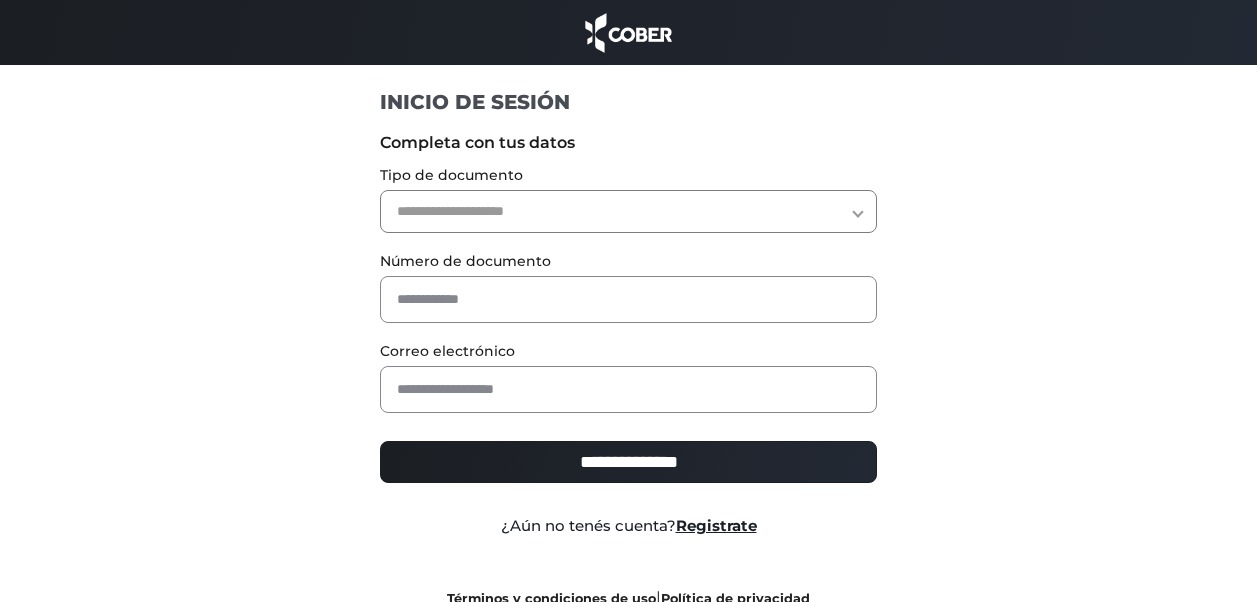 scroll, scrollTop: 0, scrollLeft: 0, axis: both 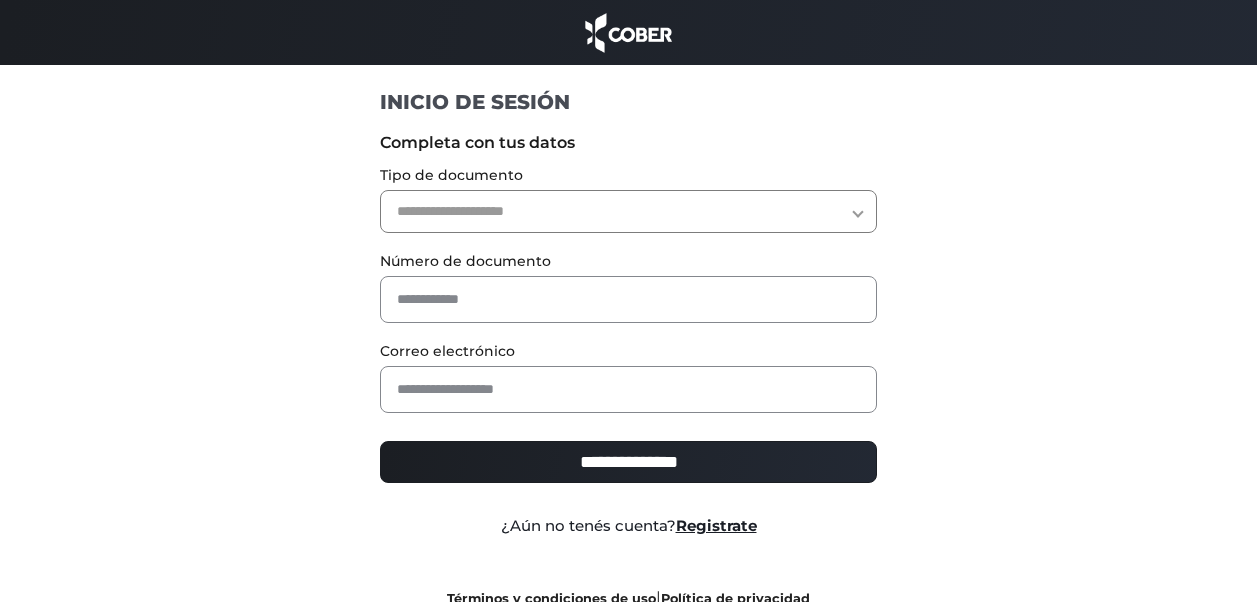 click on "**********" at bounding box center [628, 211] 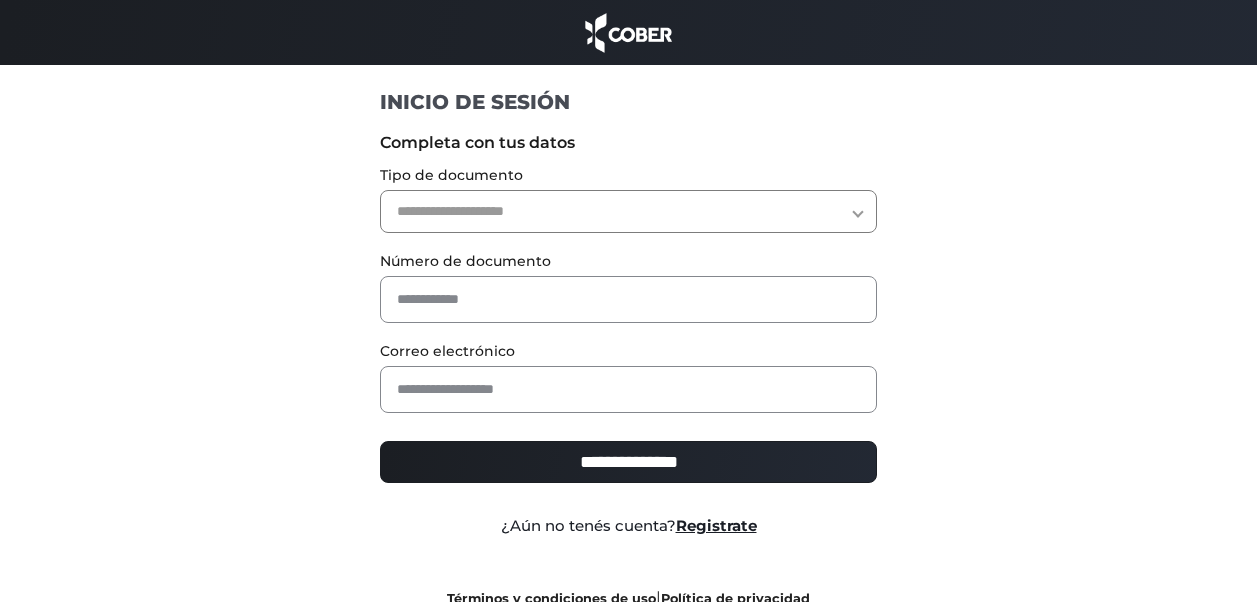 select on "***" 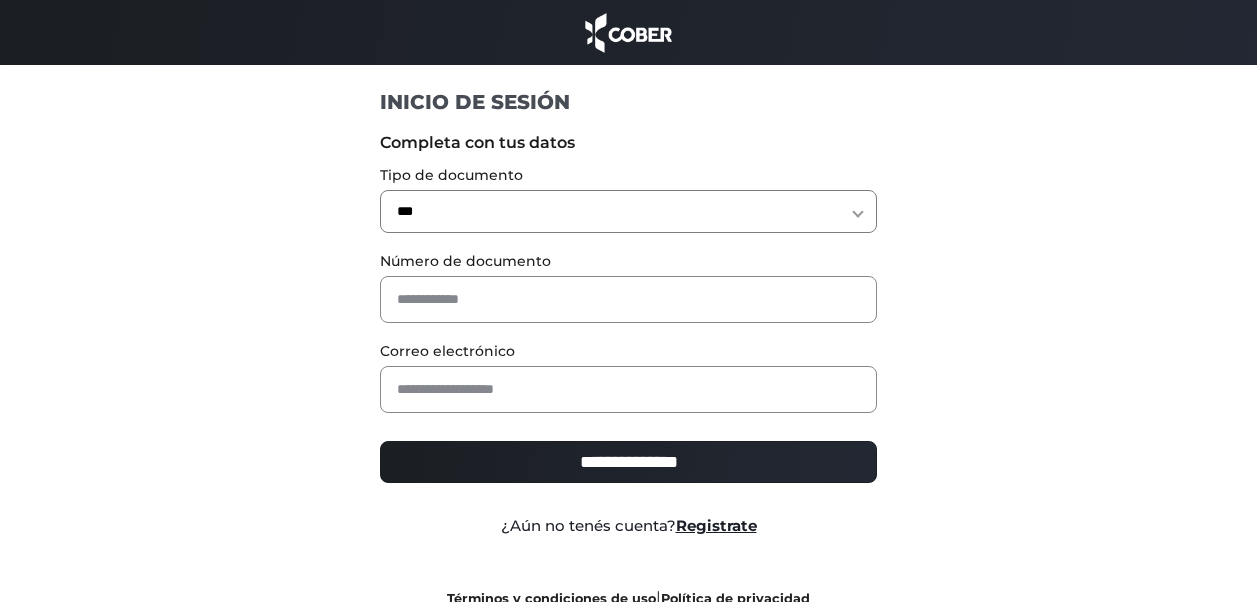 click on "**********" at bounding box center [628, 211] 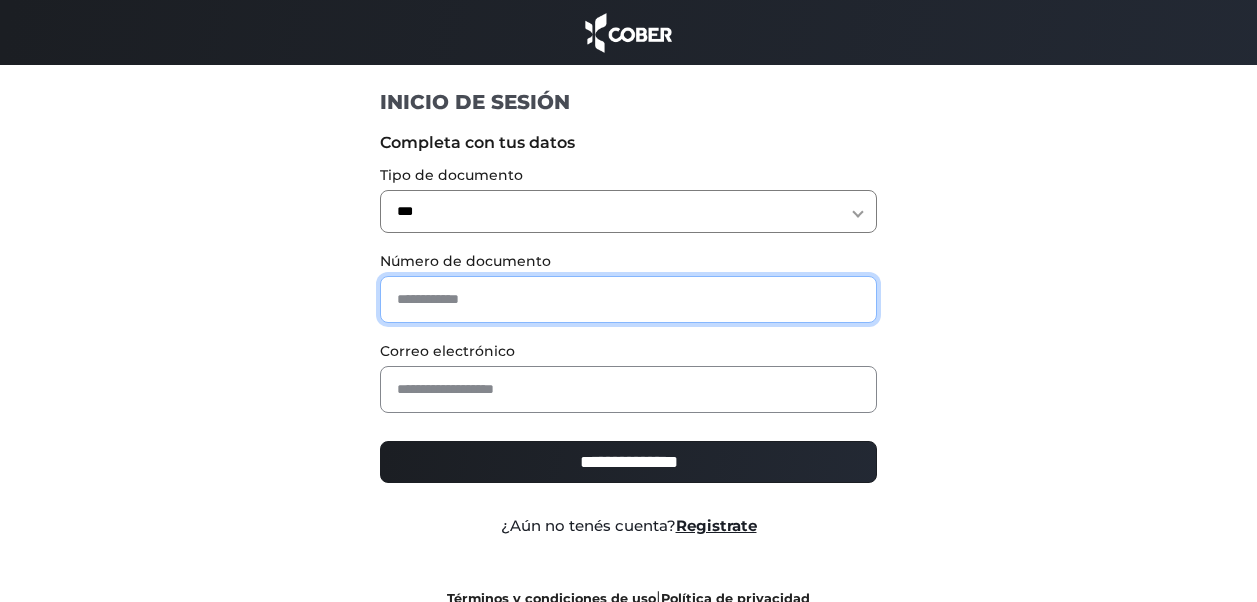 click at bounding box center [628, 299] 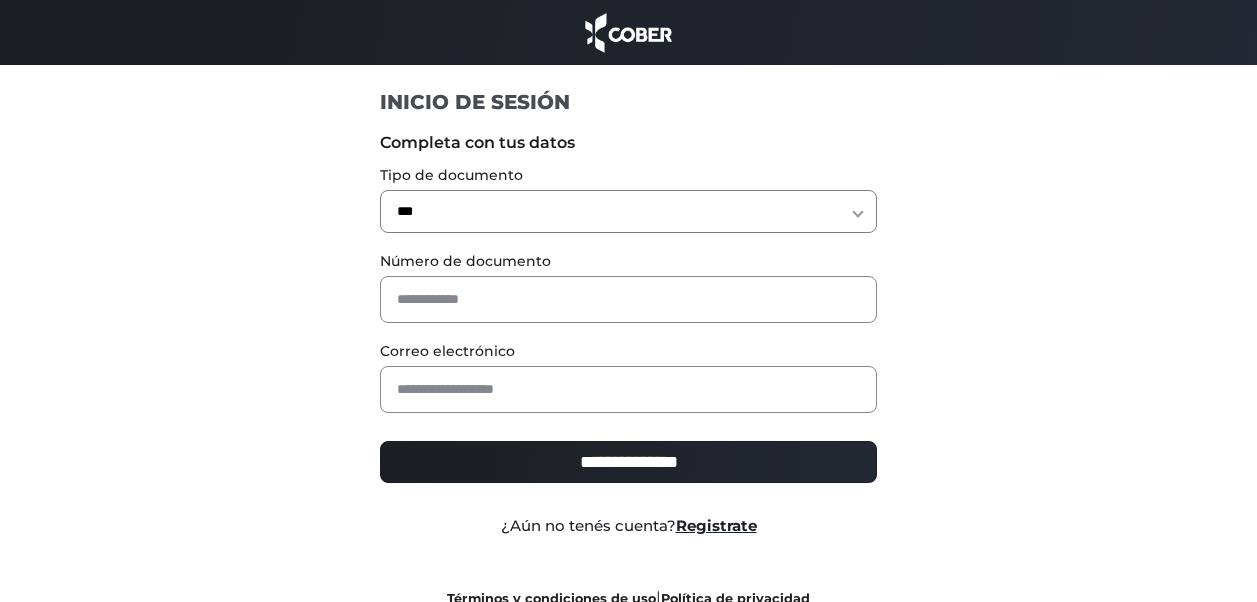 click on "**********" at bounding box center (629, 378) 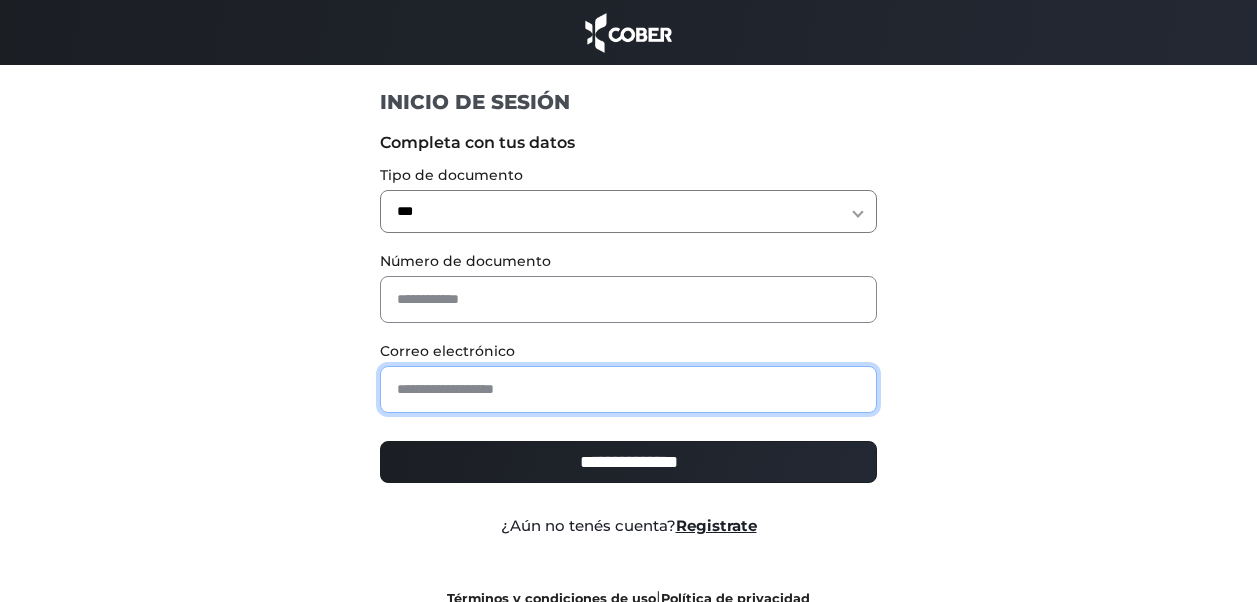 paste on "**********" 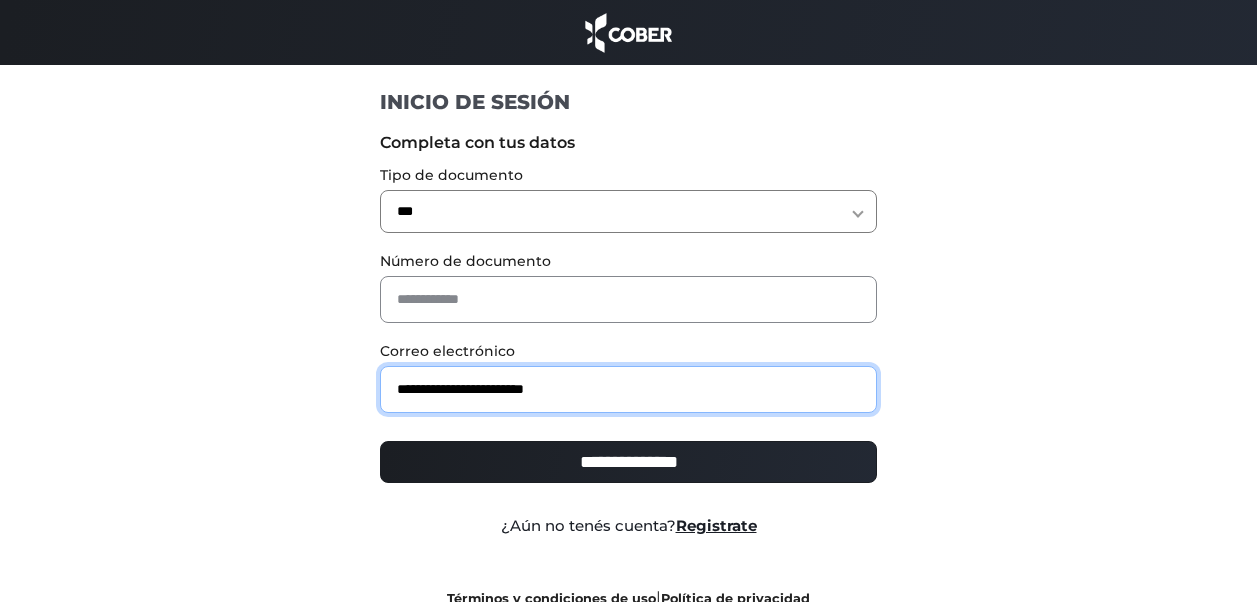 type on "**********" 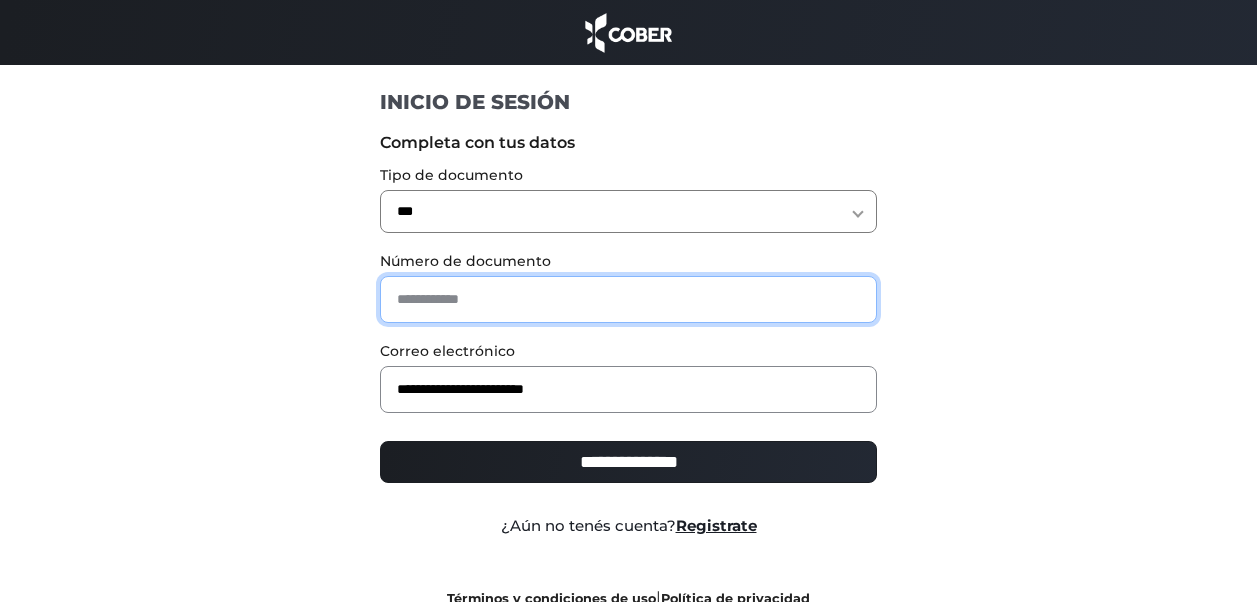 click at bounding box center (628, 299) 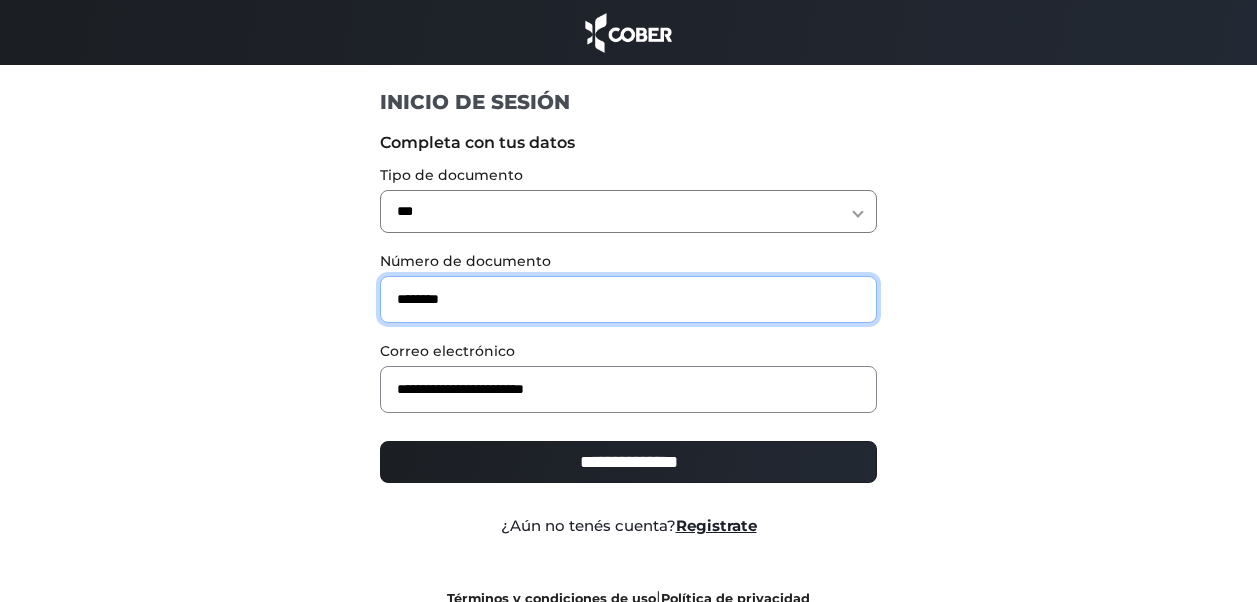 type on "********" 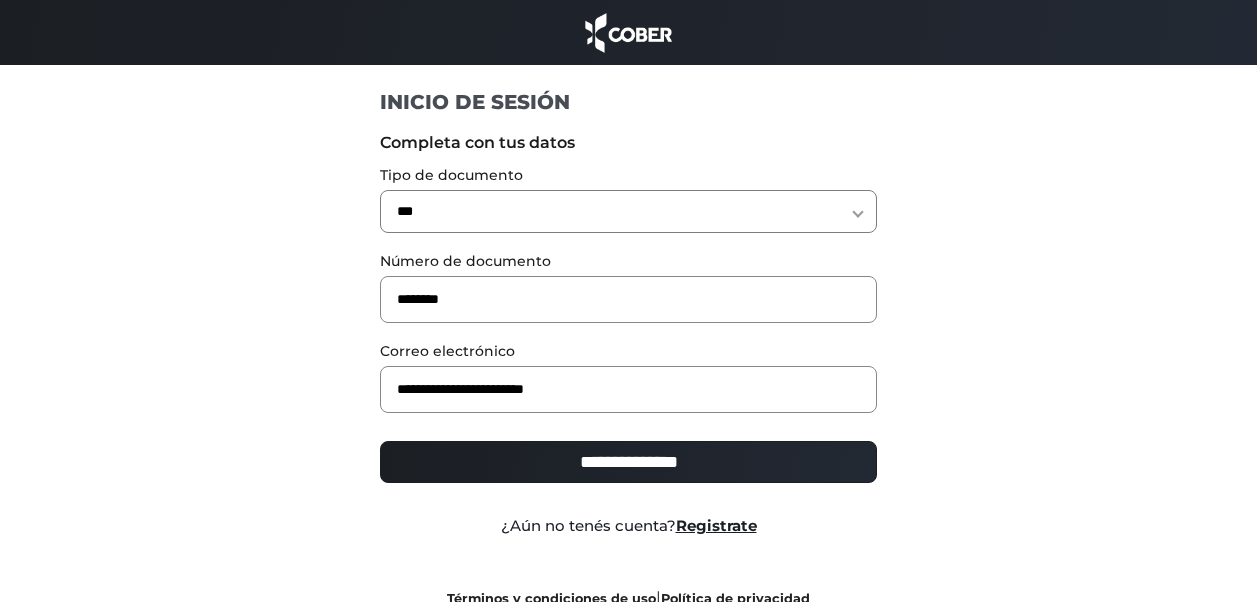 click on "**********" at bounding box center (628, 470) 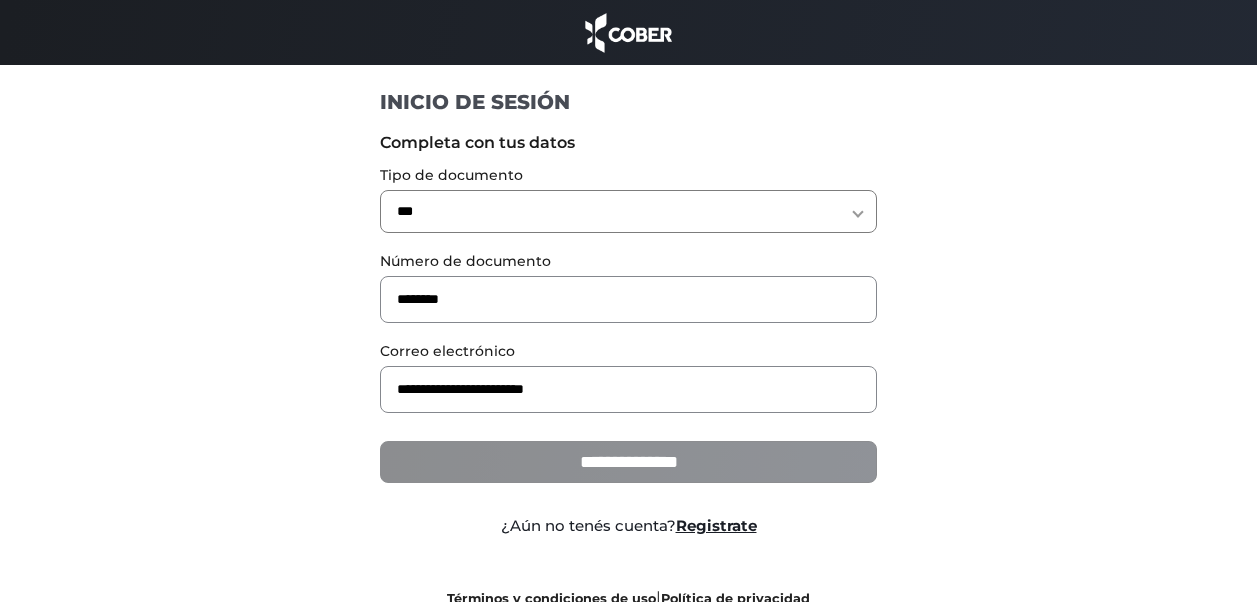 click on "**********" at bounding box center [628, 462] 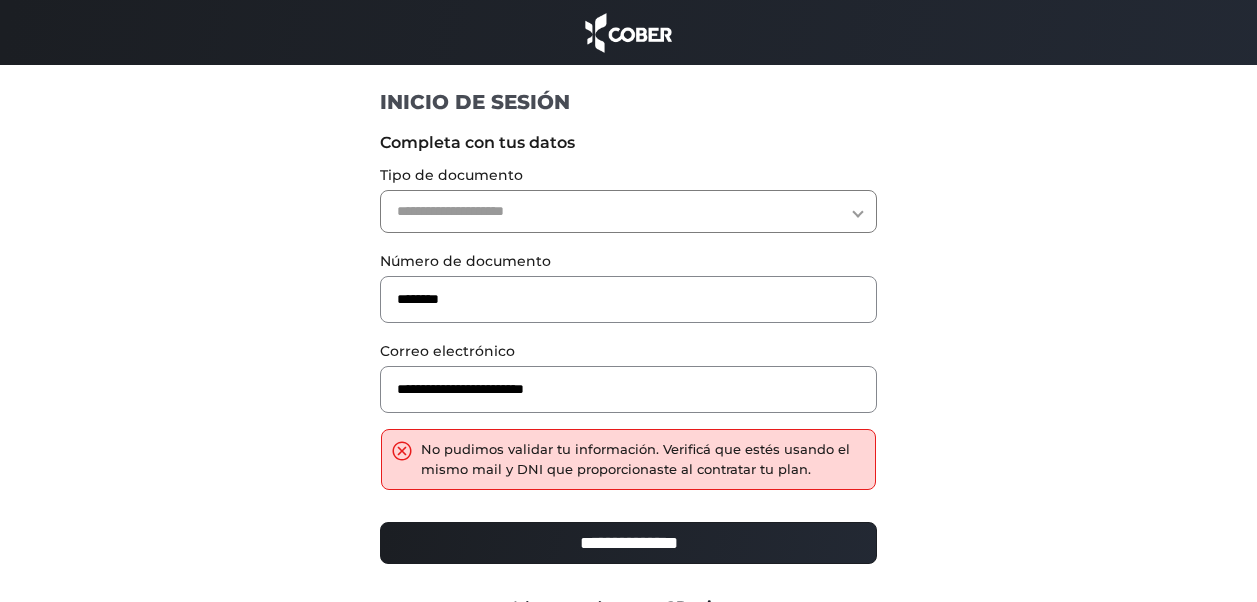 scroll, scrollTop: 0, scrollLeft: 0, axis: both 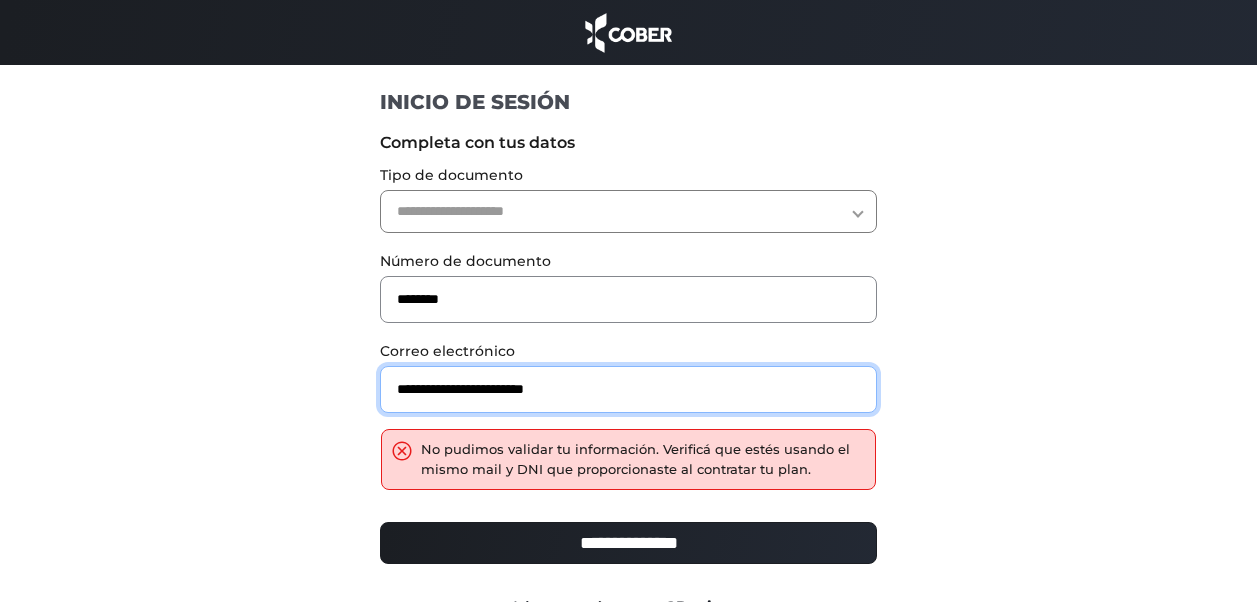 drag, startPoint x: 654, startPoint y: 381, endPoint x: 379, endPoint y: 390, distance: 275.14725 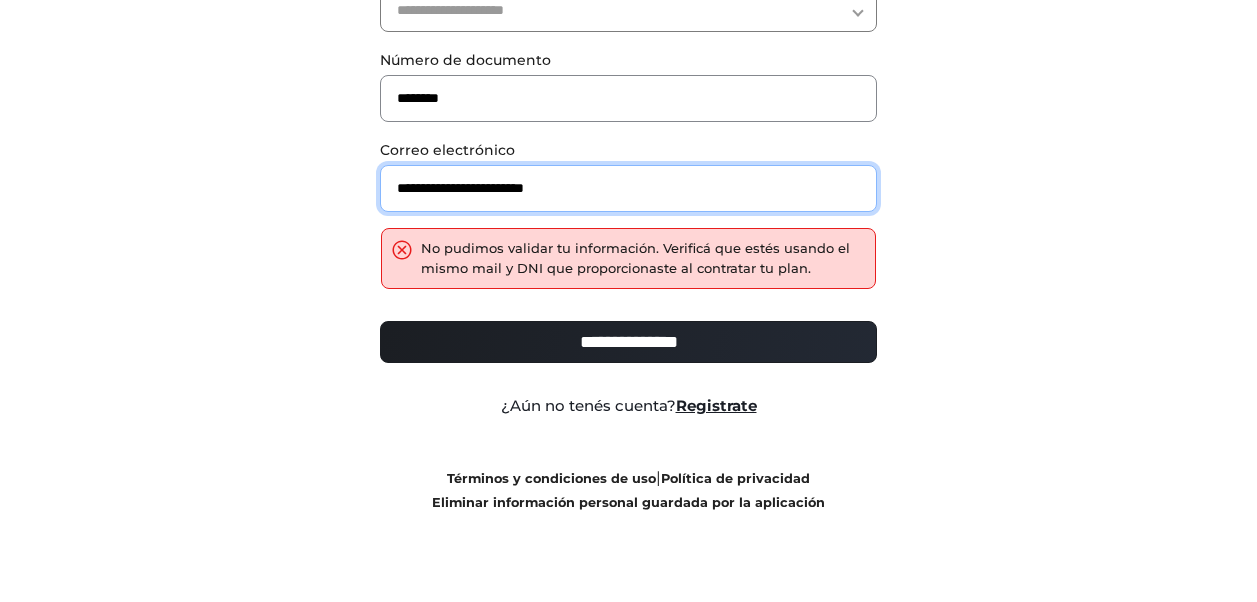 scroll, scrollTop: 101, scrollLeft: 0, axis: vertical 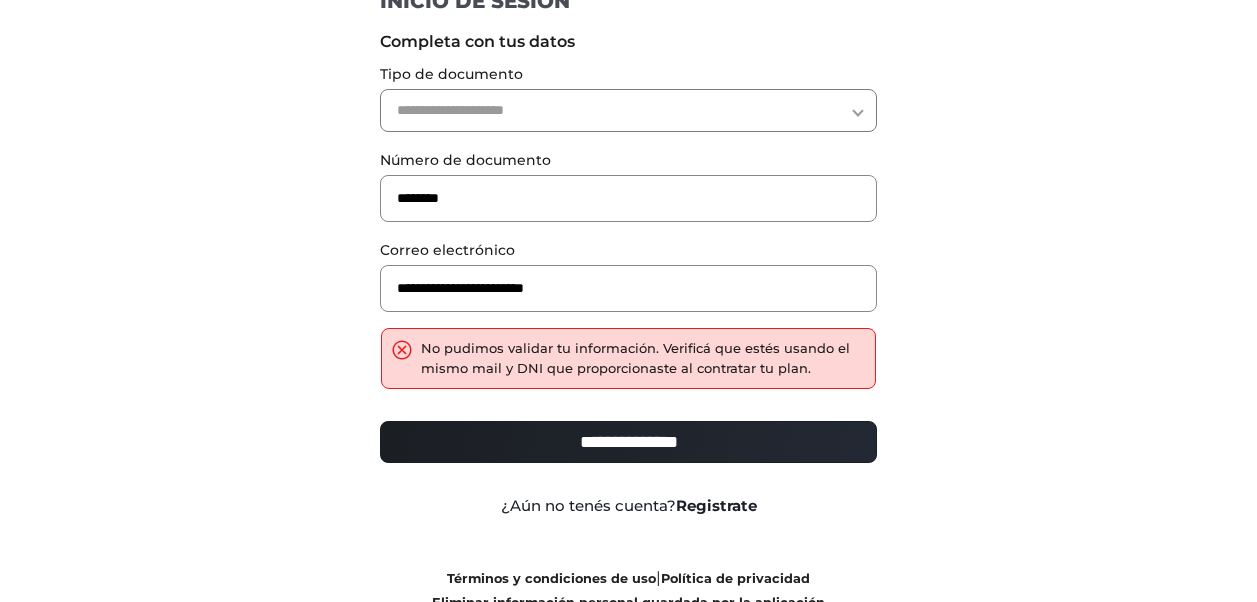 click on "Registrate" at bounding box center [716, 505] 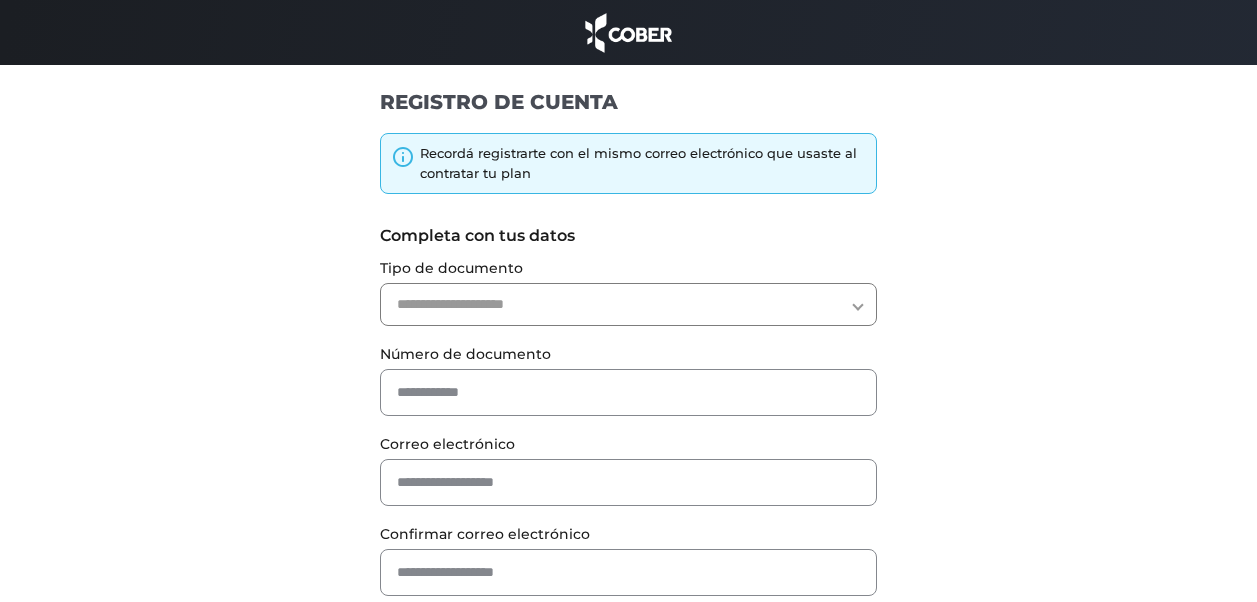 click on "**********" at bounding box center [628, 304] 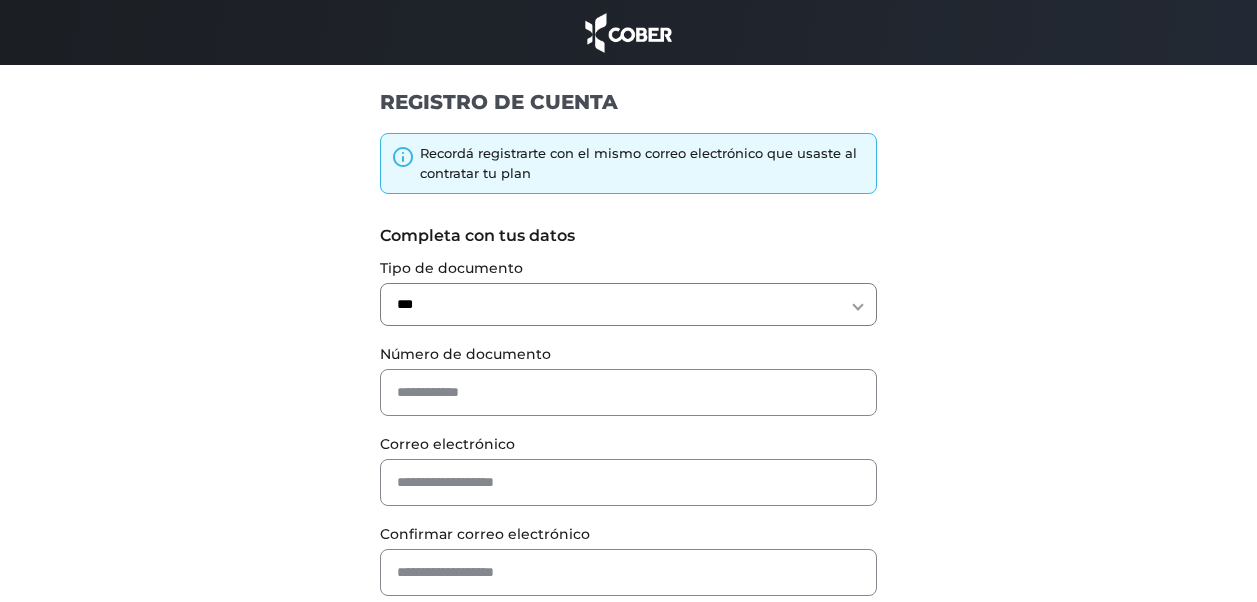 click on "**********" at bounding box center [628, 304] 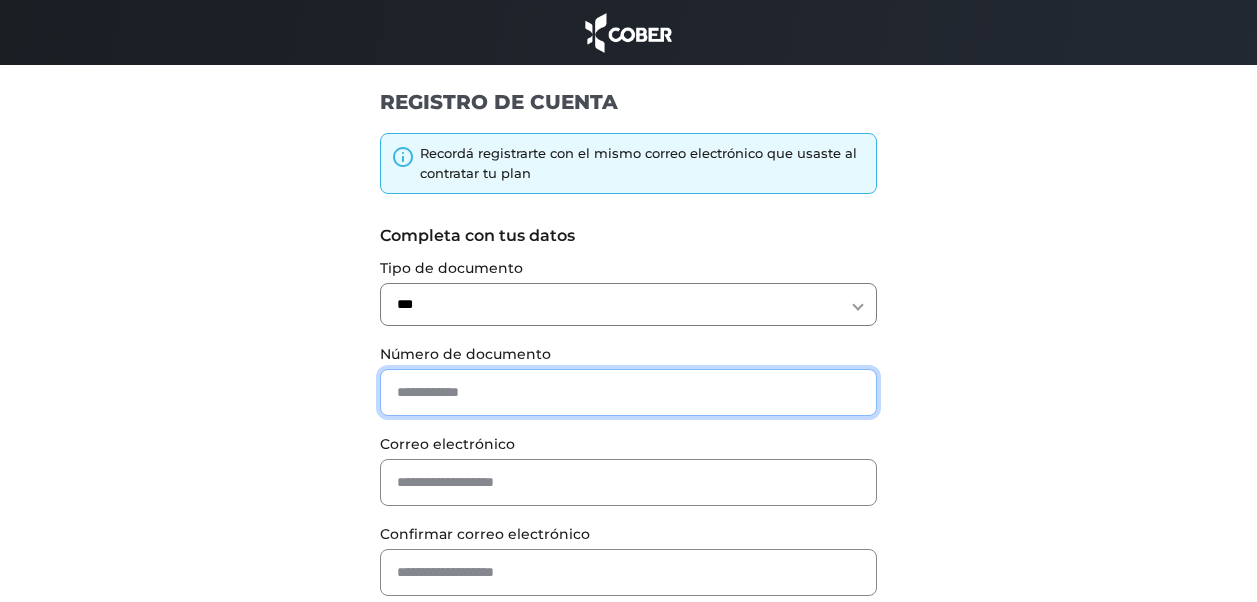 click at bounding box center [628, 392] 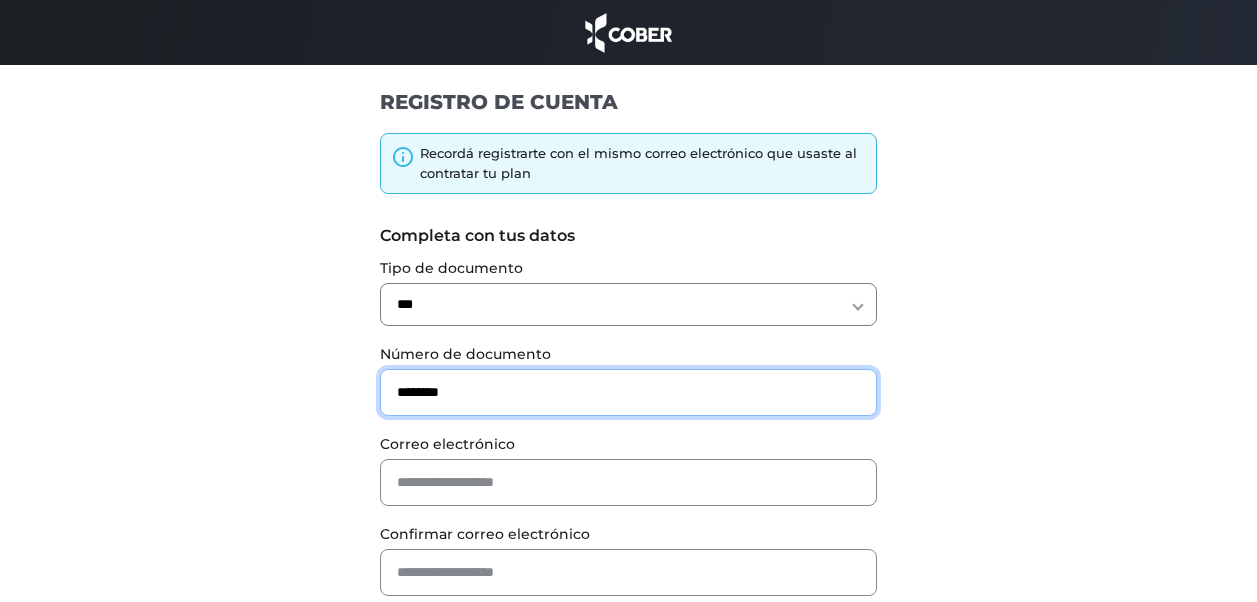 type on "********" 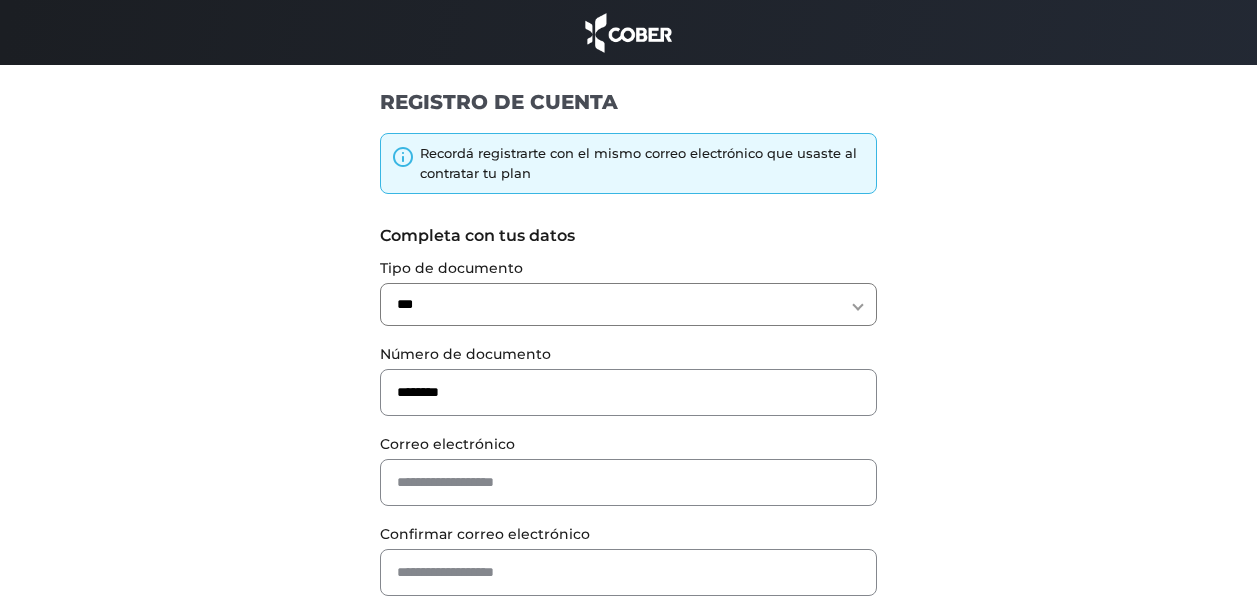 click on "Correo electrónico" at bounding box center [628, 469] 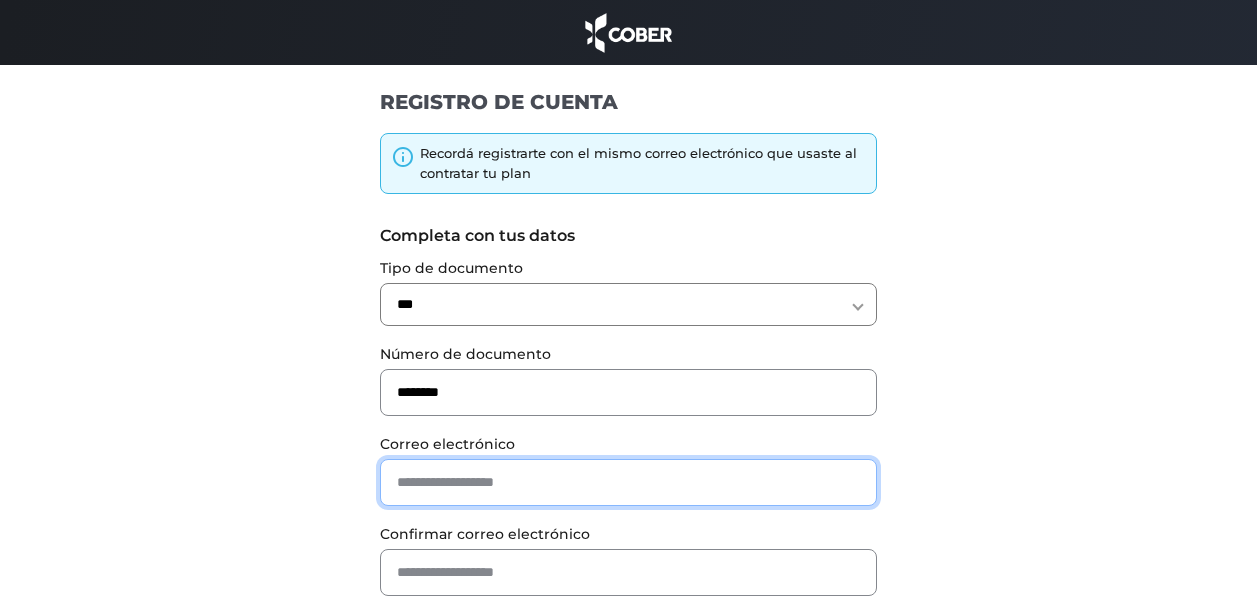 click at bounding box center (628, 482) 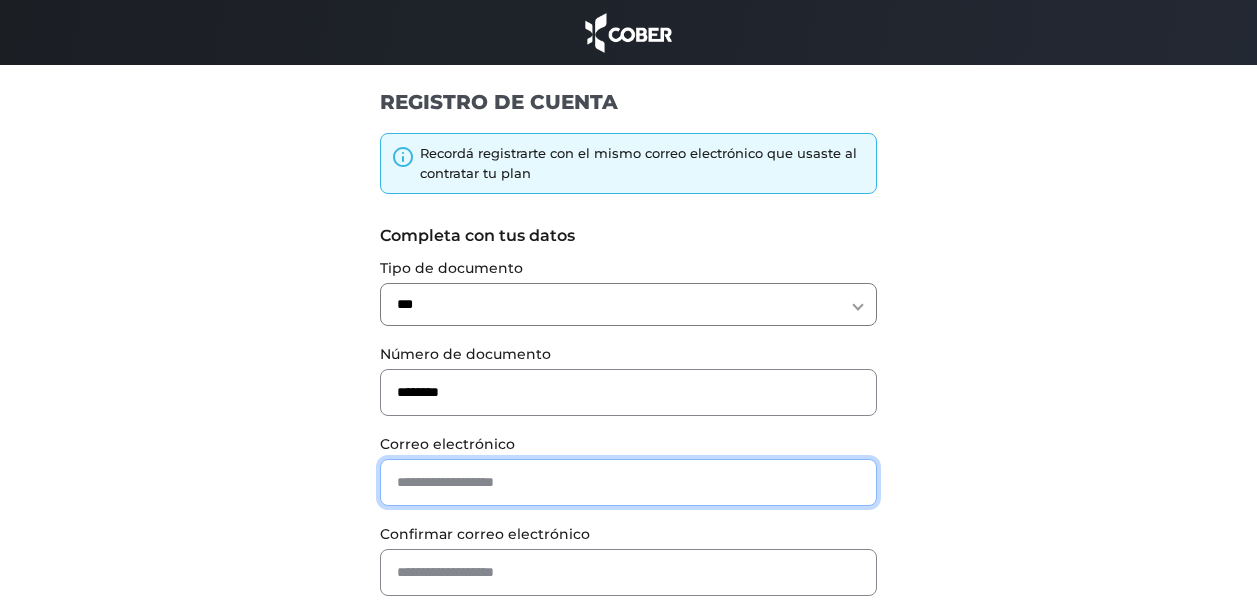 paste on "**********" 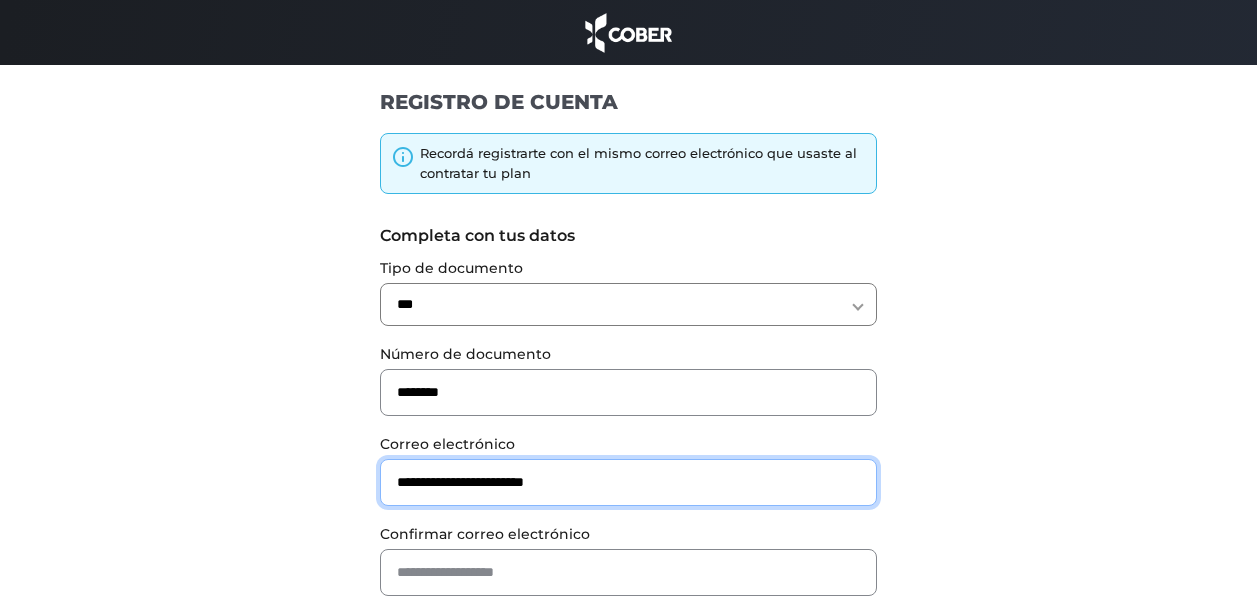 type on "**********" 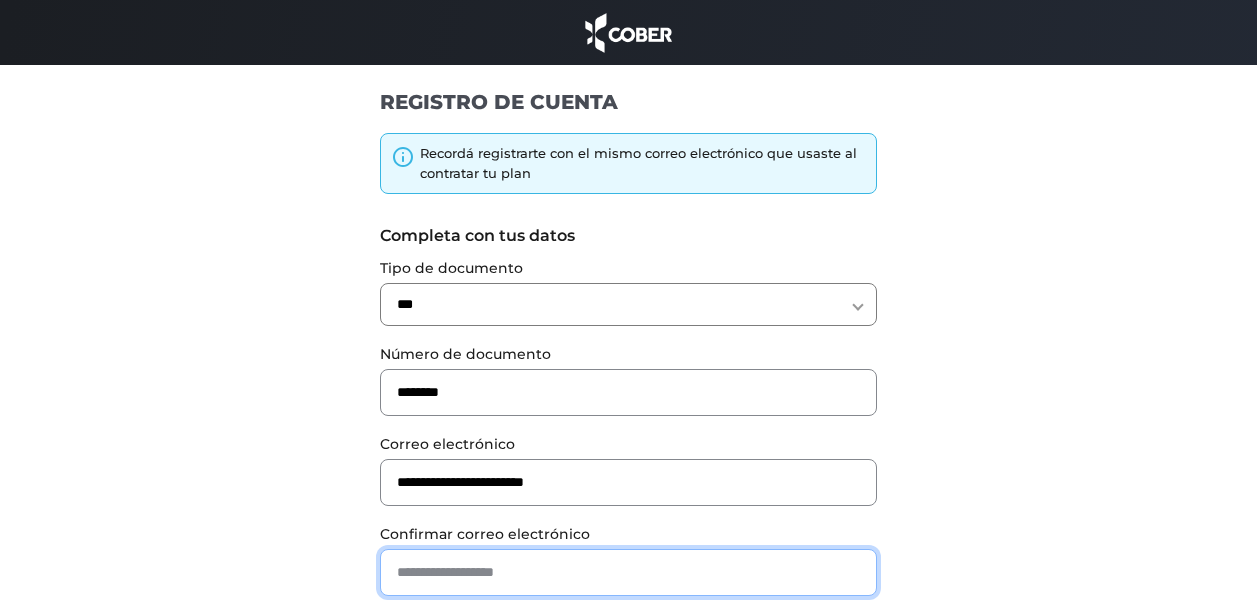 paste on "**********" 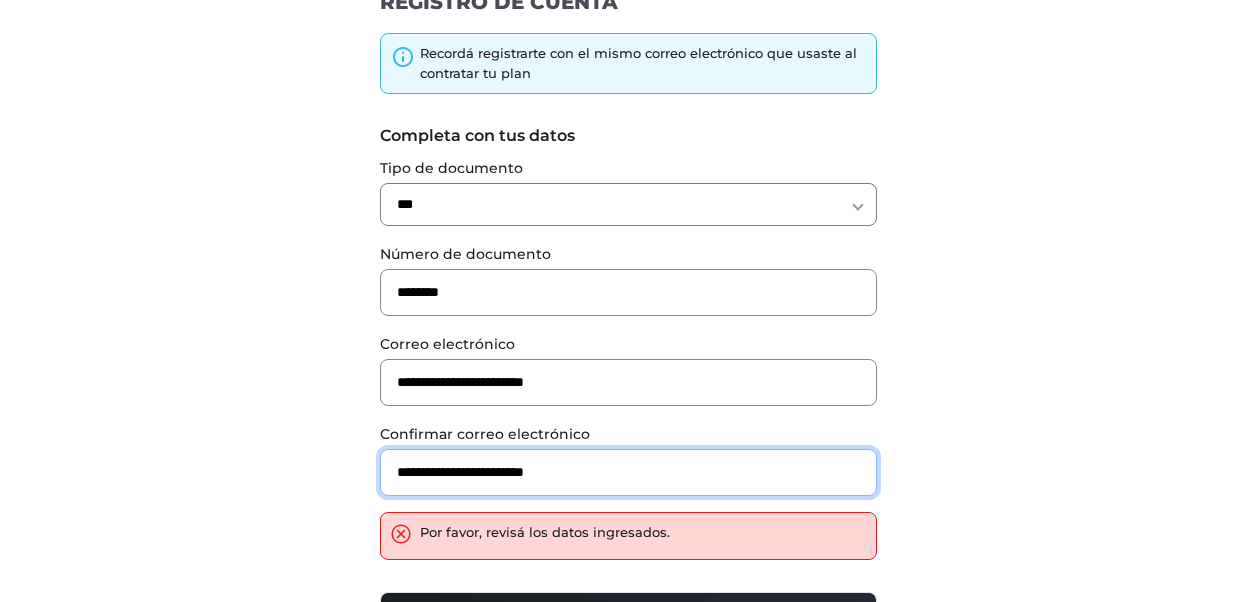 scroll, scrollTop: 272, scrollLeft: 0, axis: vertical 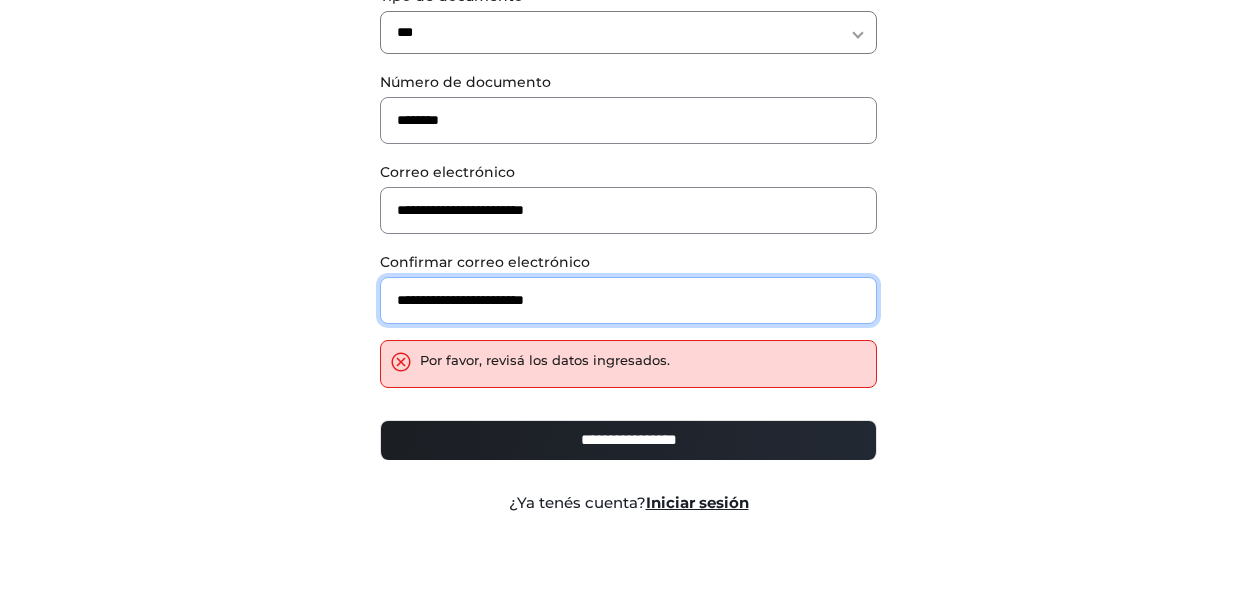 type on "**********" 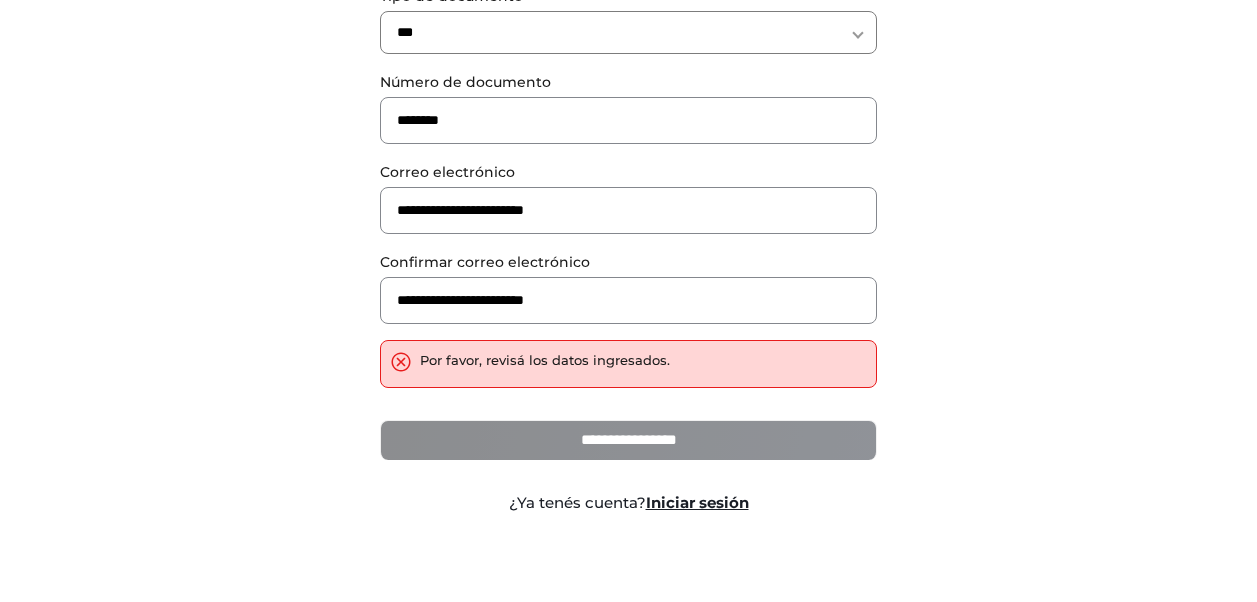 click on "**********" at bounding box center [628, 440] 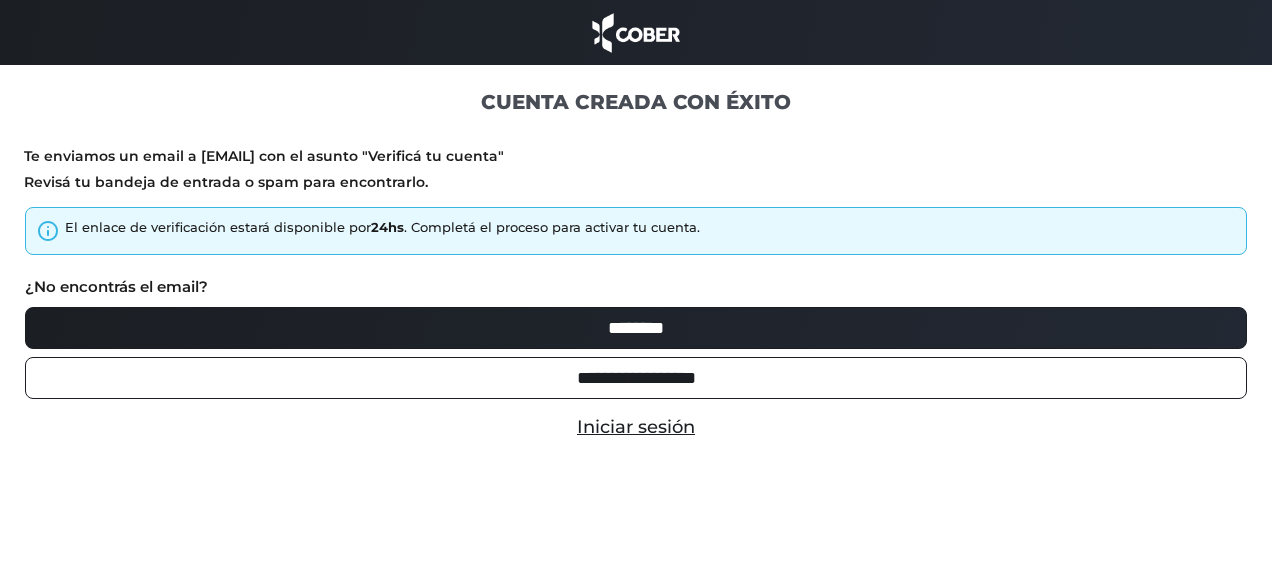 scroll, scrollTop: 0, scrollLeft: 0, axis: both 